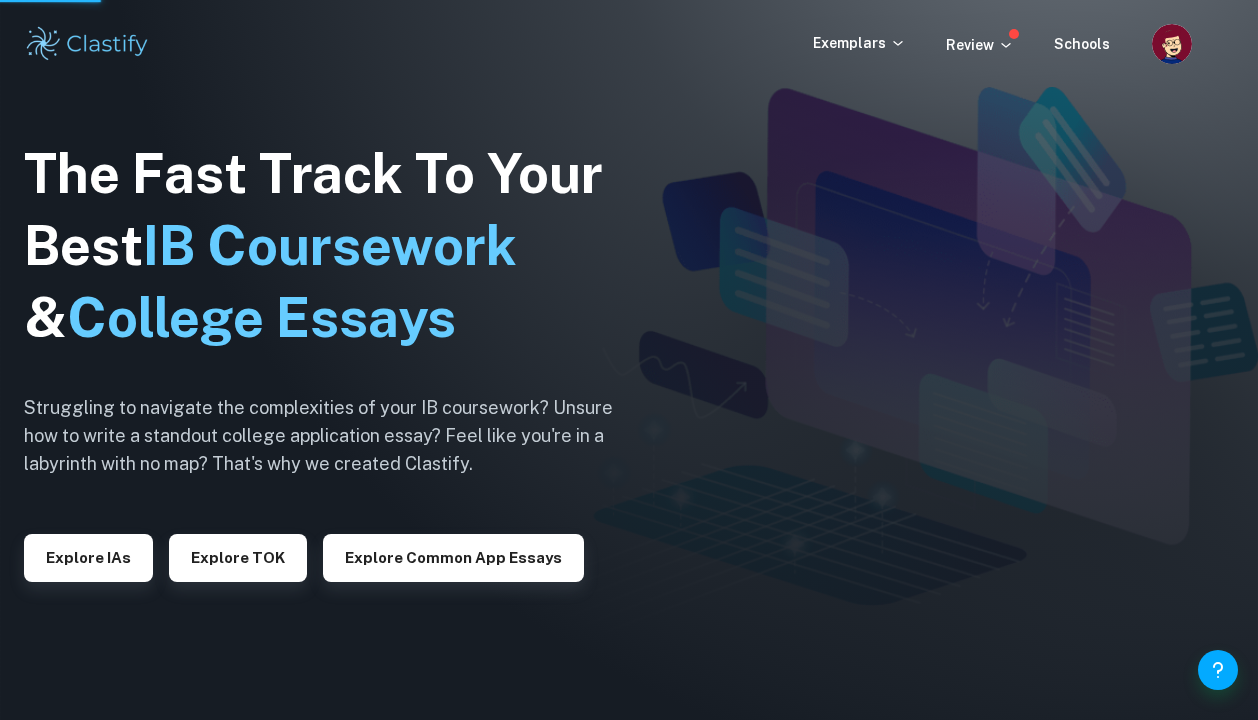 scroll, scrollTop: 0, scrollLeft: 0, axis: both 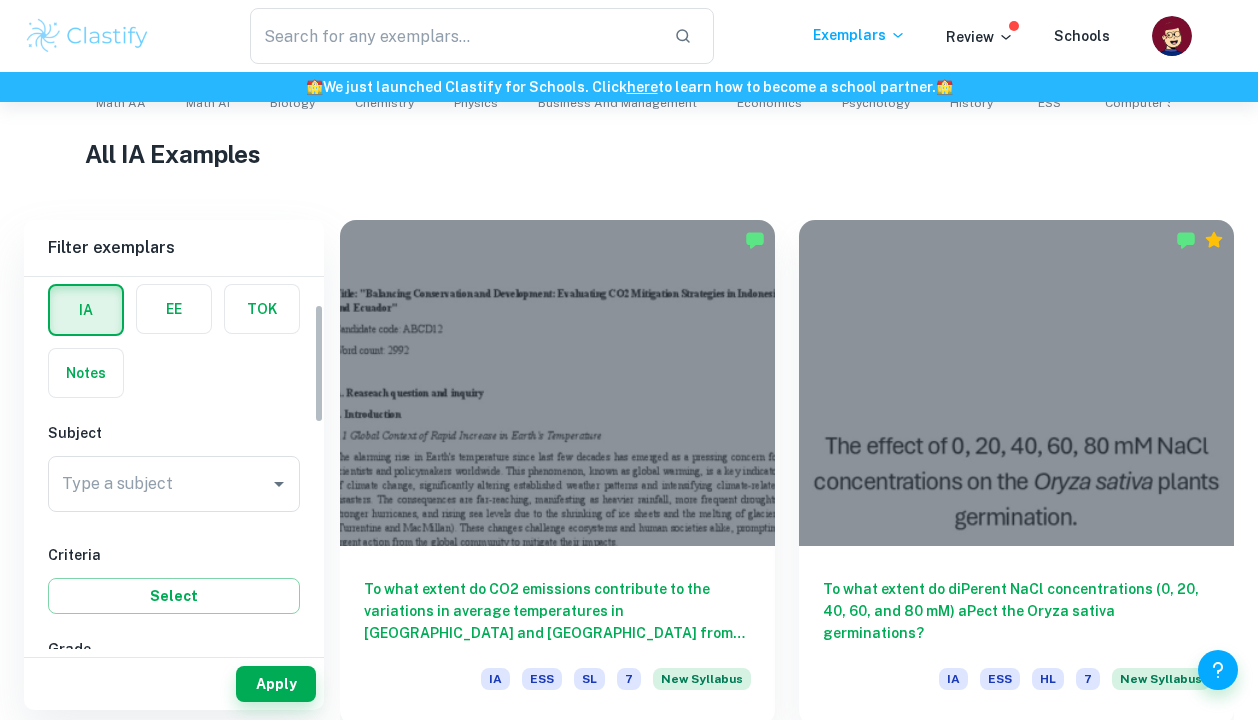 click on "Type a subject Type a subject" at bounding box center [174, 484] 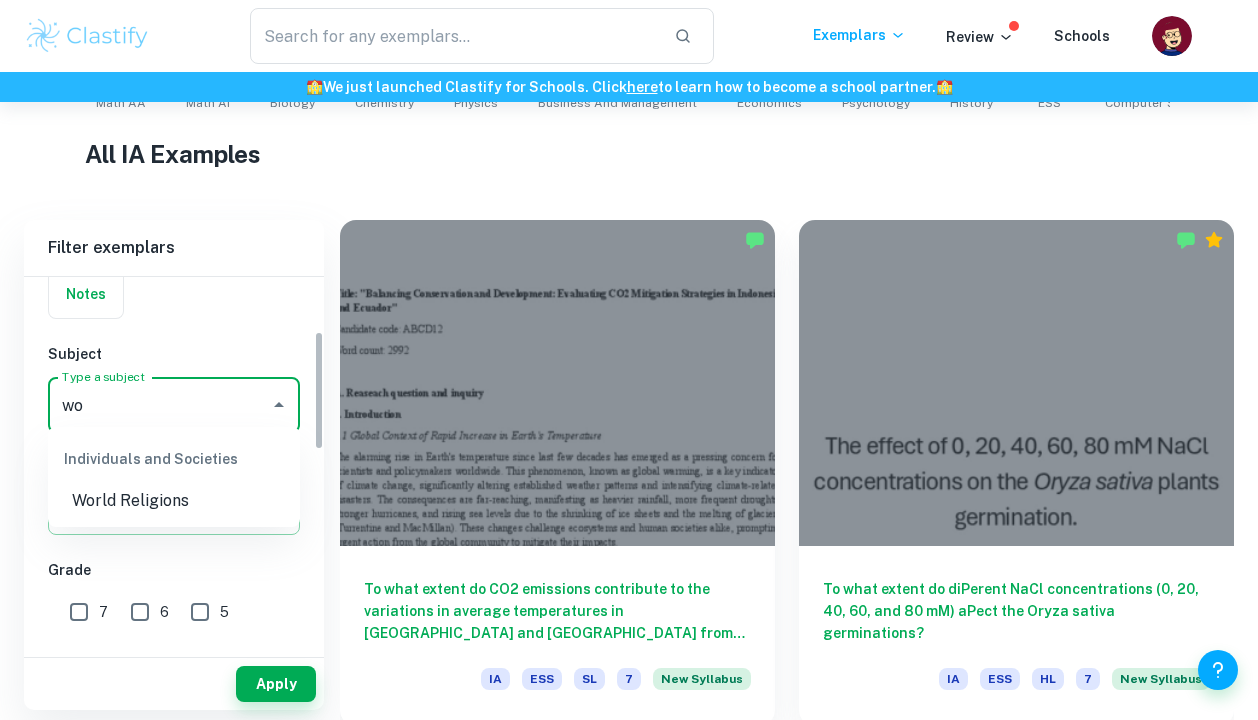 scroll, scrollTop: 176, scrollLeft: 0, axis: vertical 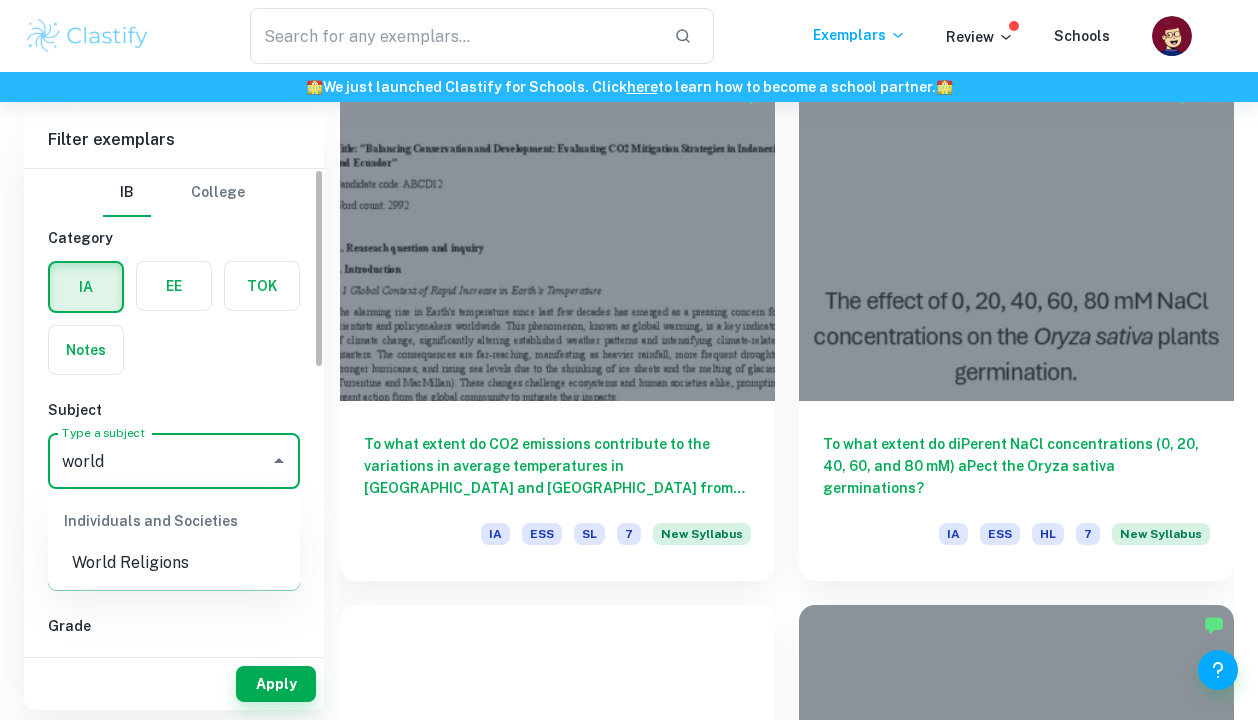 type on "world" 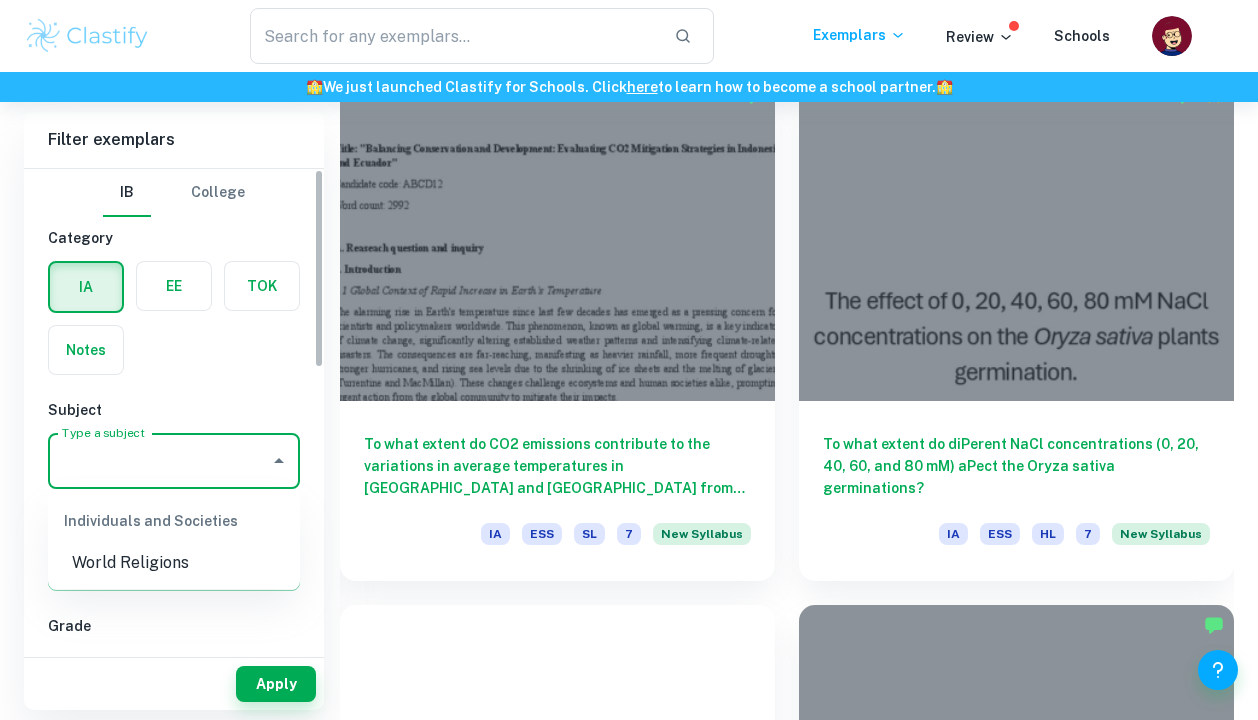 click at bounding box center [174, 286] 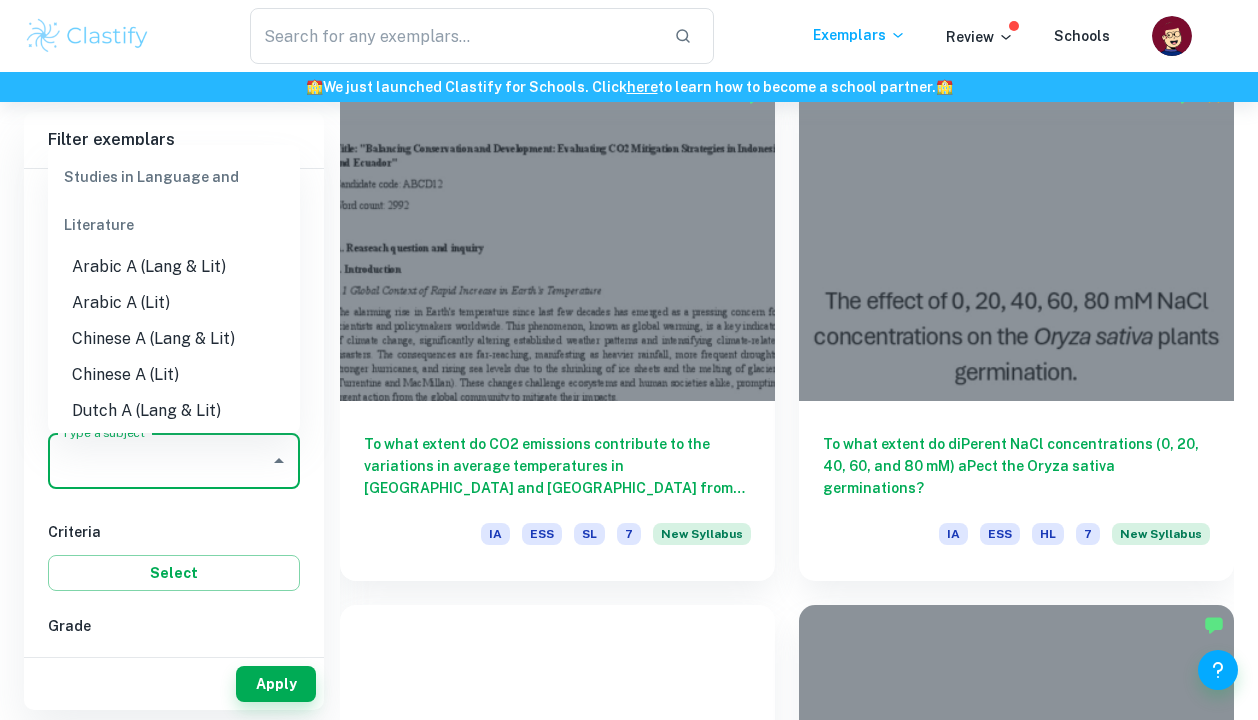 click on "Type a subject" at bounding box center [159, 461] 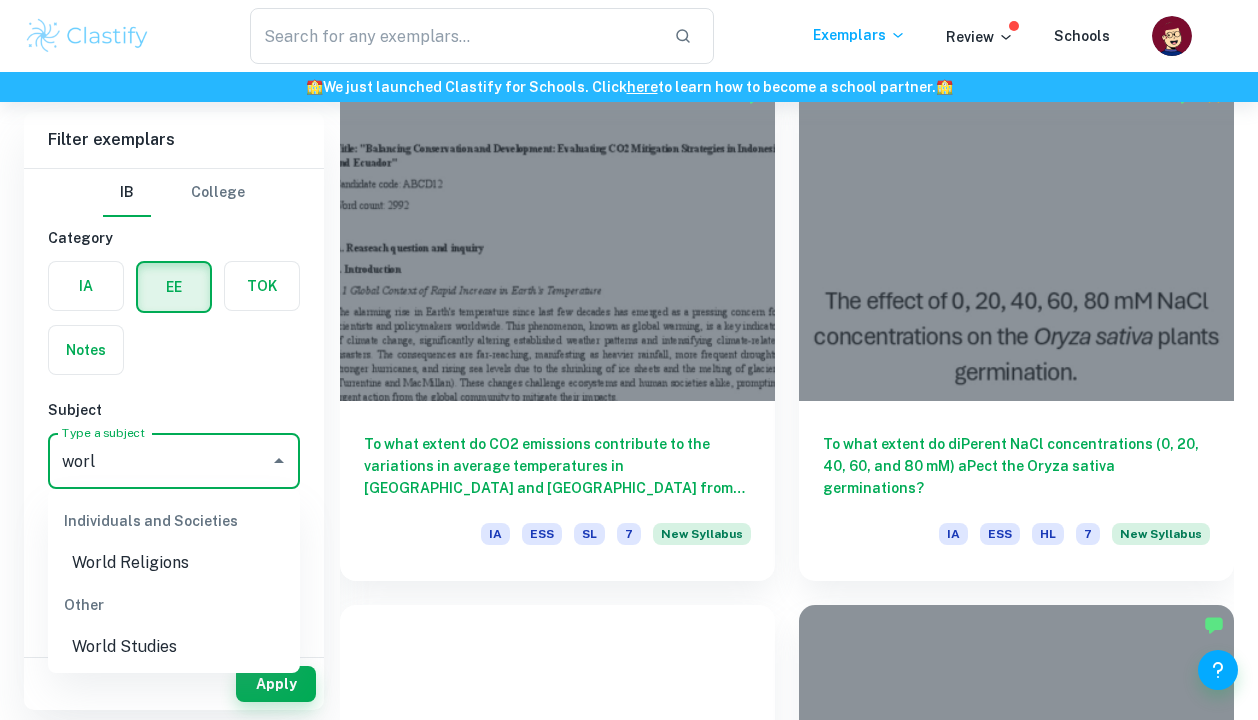 click on "World Studies" at bounding box center (174, 647) 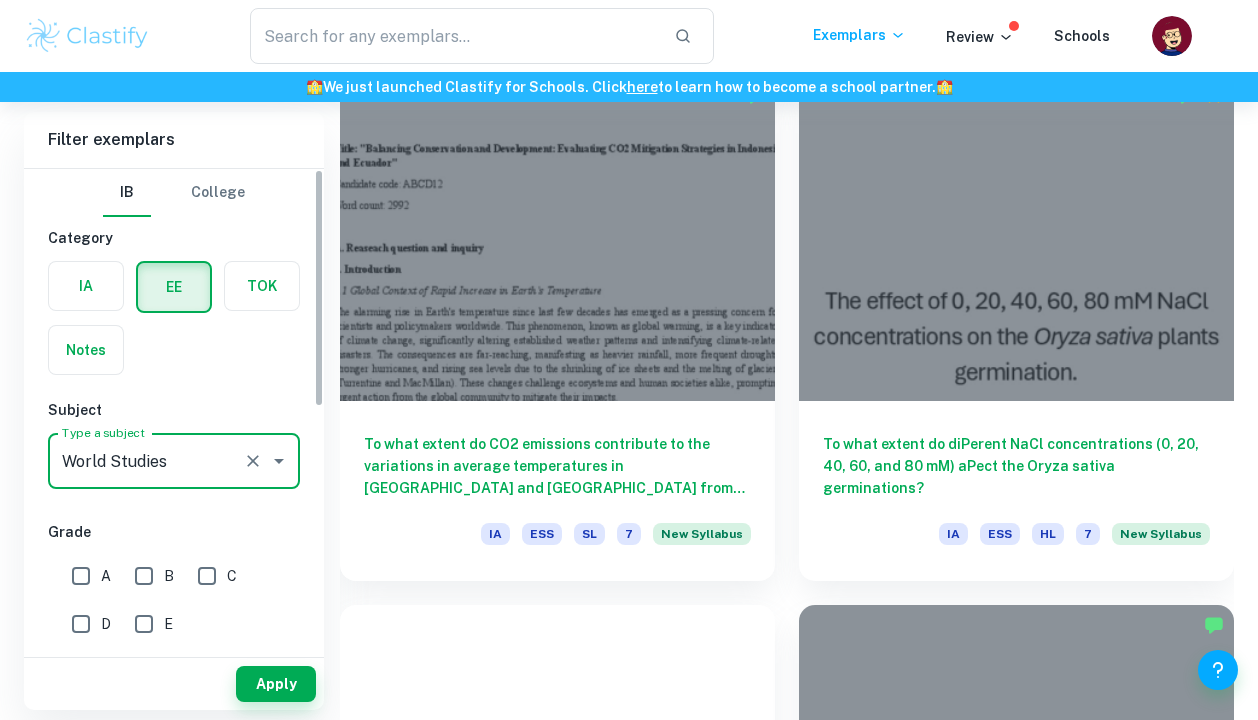 type on "World Studies" 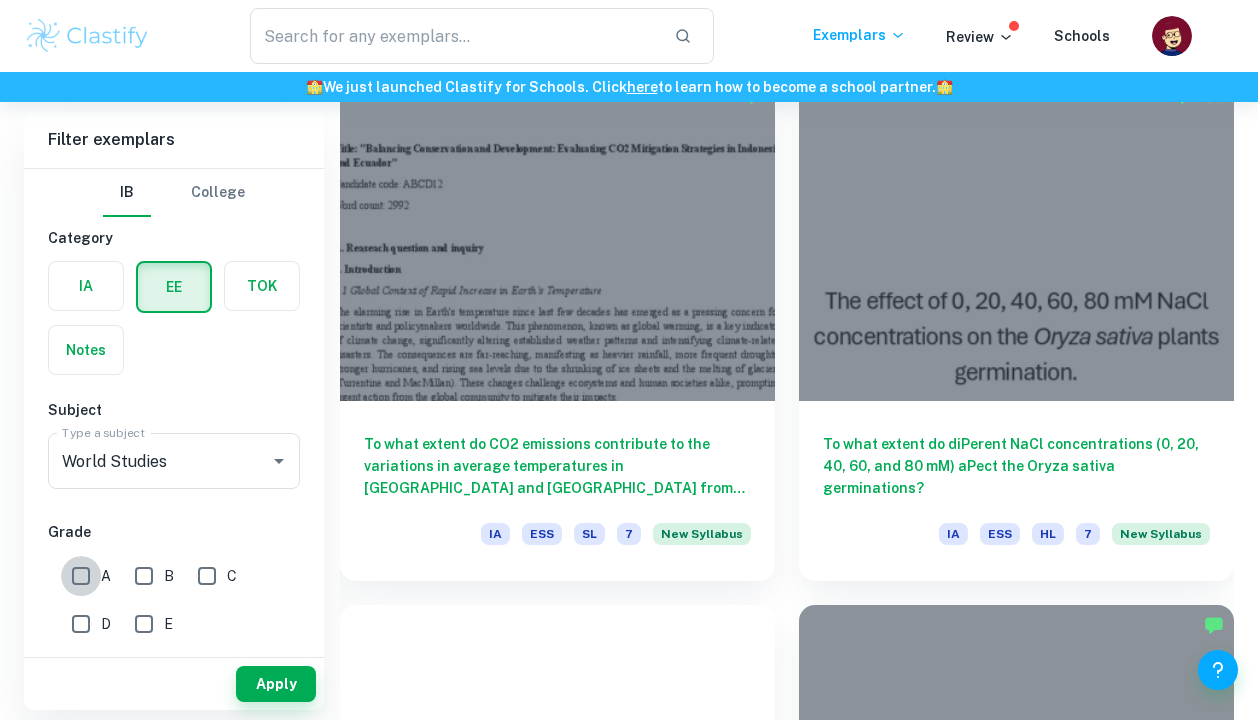 click on "A" at bounding box center [81, 576] 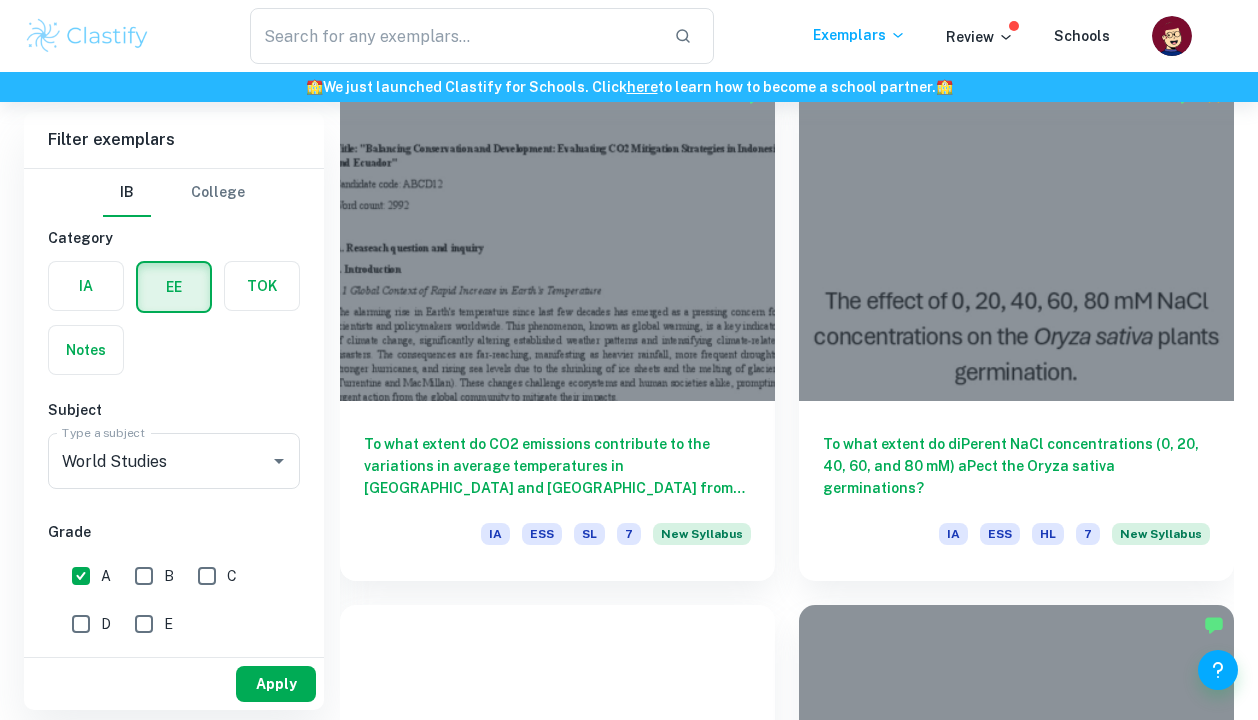 click on "Apply" at bounding box center (276, 684) 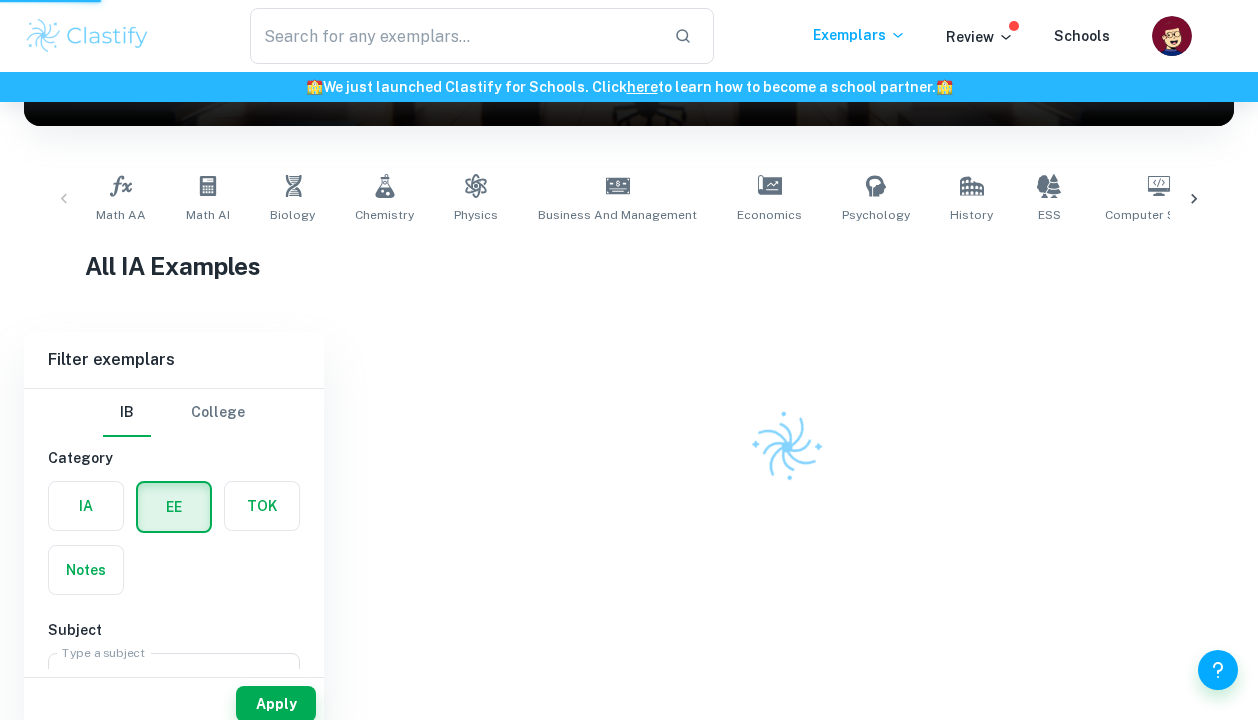 scroll, scrollTop: 4, scrollLeft: 0, axis: vertical 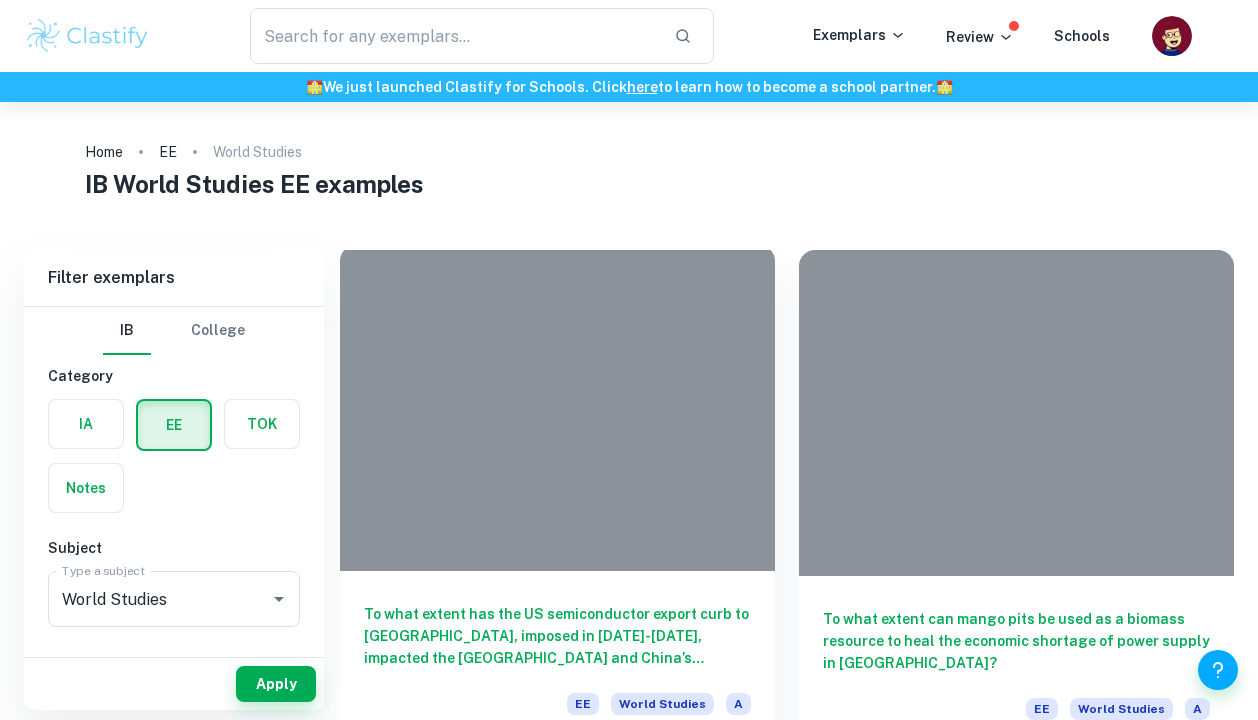 click at bounding box center [557, 408] 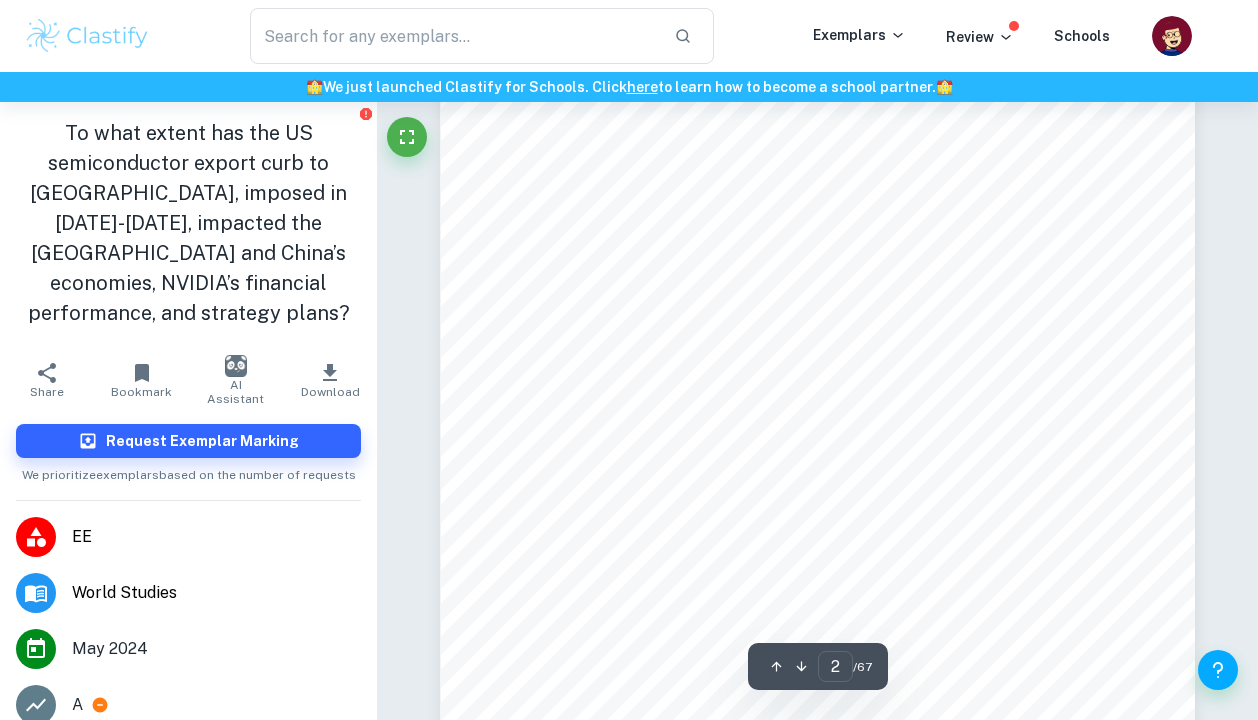 scroll, scrollTop: 1261, scrollLeft: 0, axis: vertical 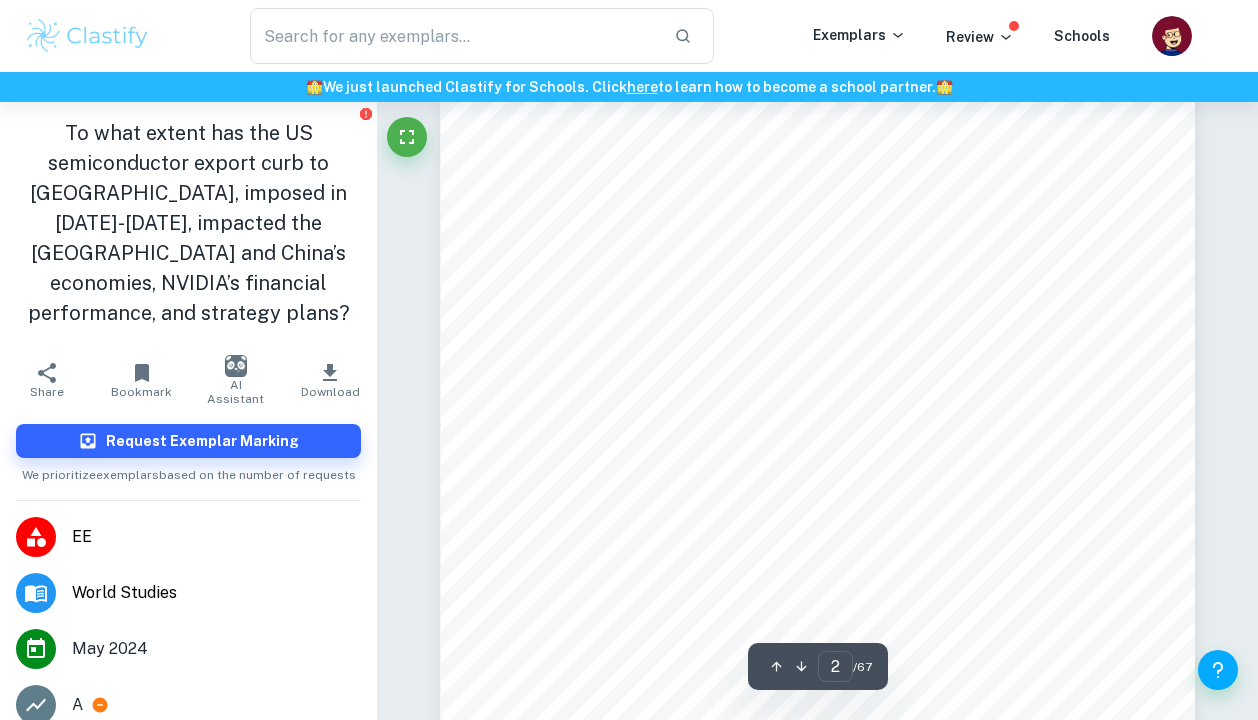 click on "Personal code:   Session: [DATE] Research question: To what extent has the US semiconductor export curb to [GEOGRAPHIC_DATA], imposed in [DATE]-[DATE], impacted the [GEOGRAPHIC_DATA] and China9s economies, NVIDIA9s financial performance, and strategy plans? Table of contents 1 Introduction............................................................................................................................................... 3 2 Methodology.............................................................................................................................................. 6 3 Economic evaluation of the export curb................................................................................................. 7 3.1 Semiconductor industry price increase..............................................................................................7 3.2 Costs to the USA Government.......................................................................................................... 9 Page 2 of 66" at bounding box center (817, 458) 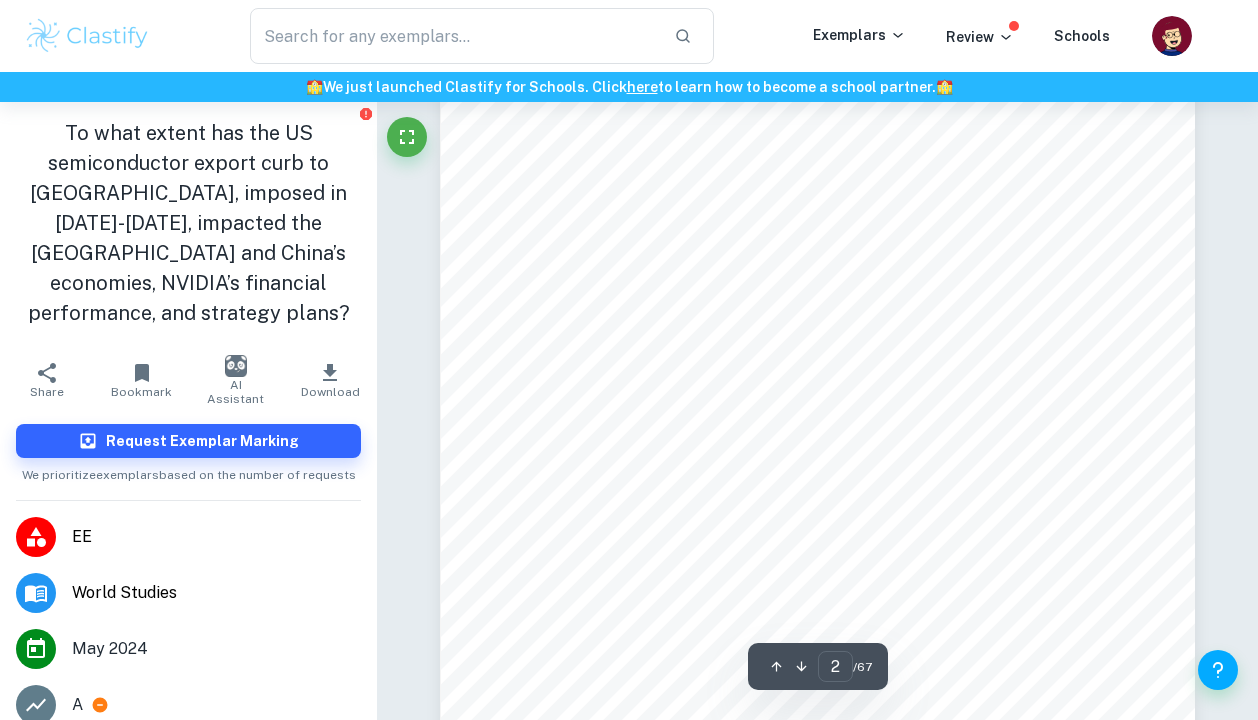 scroll, scrollTop: 1277, scrollLeft: 0, axis: vertical 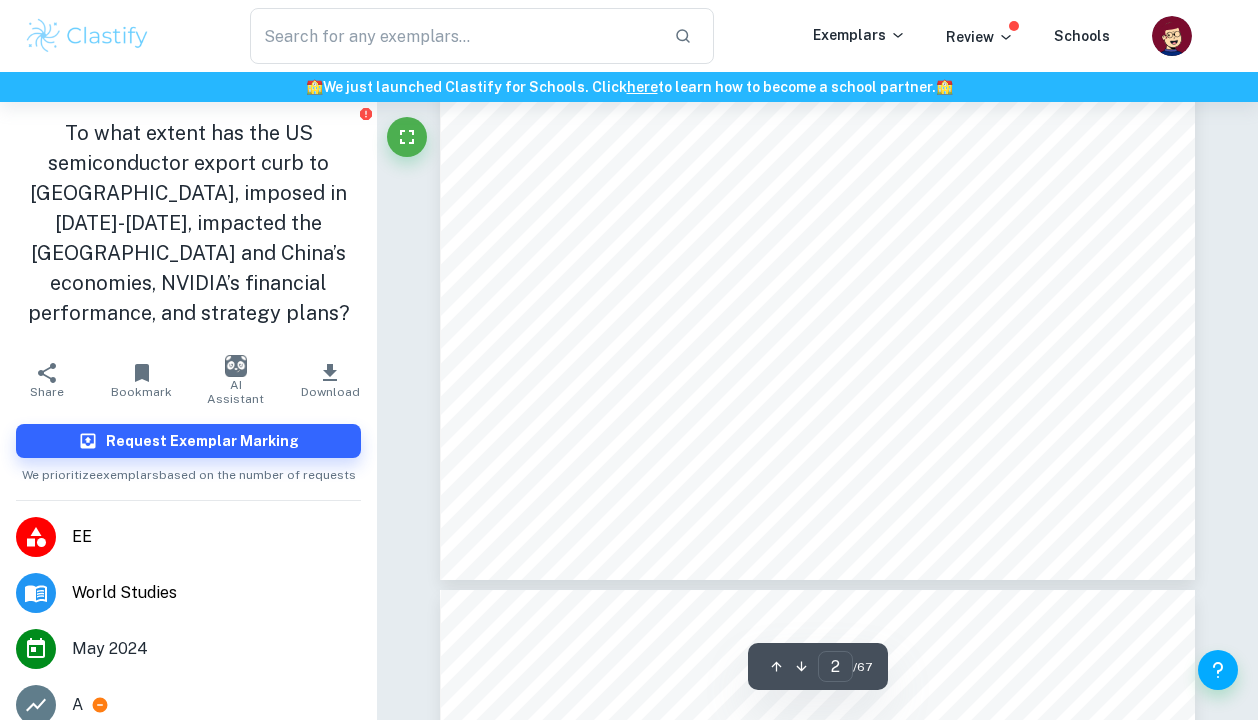 type on "3" 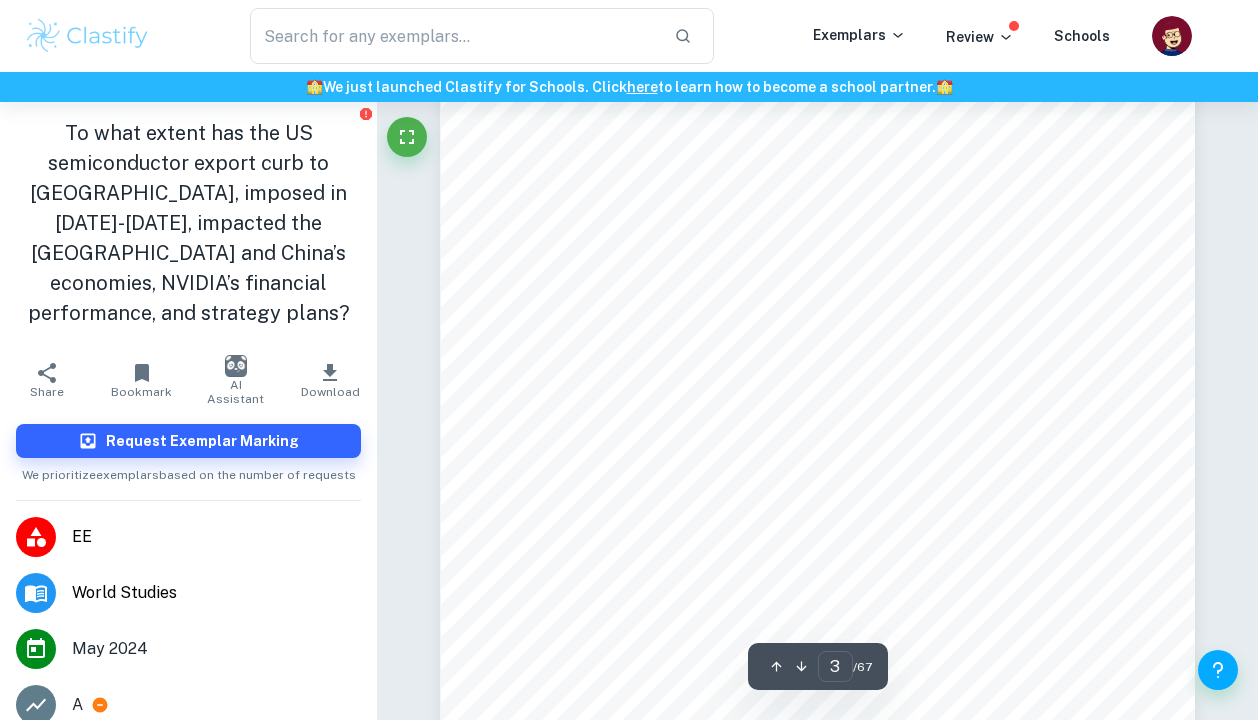 scroll, scrollTop: 2147, scrollLeft: 0, axis: vertical 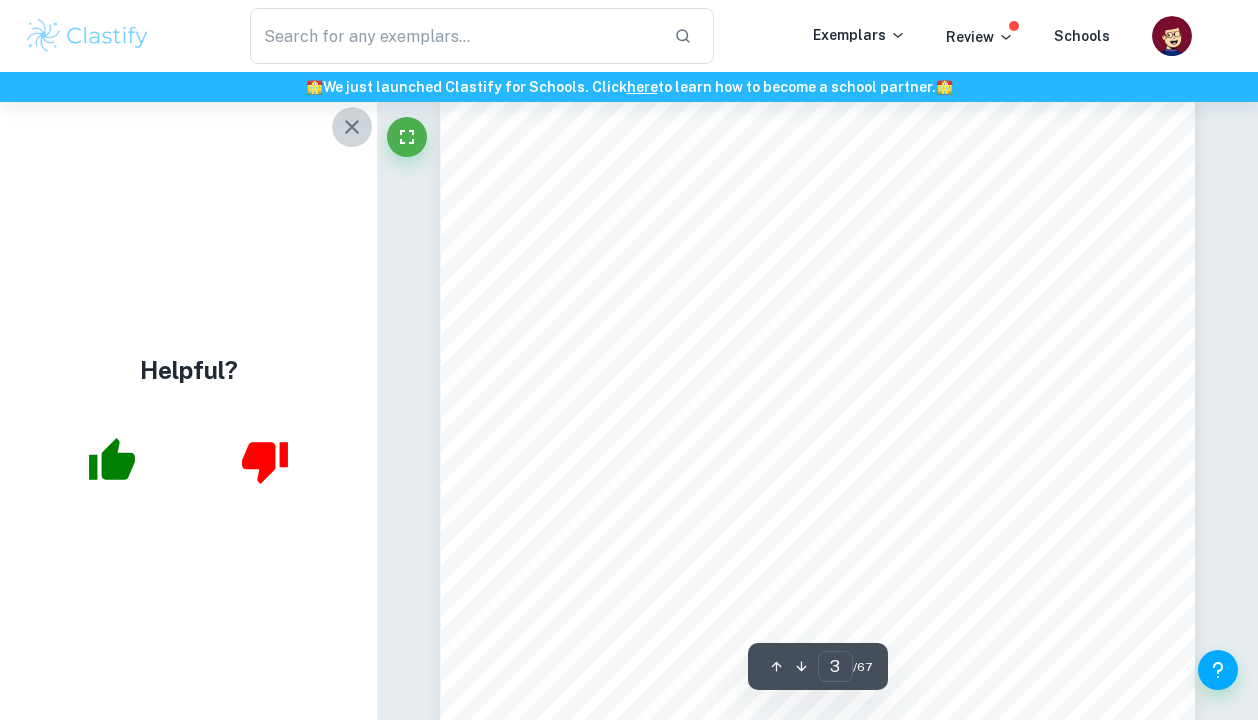 click 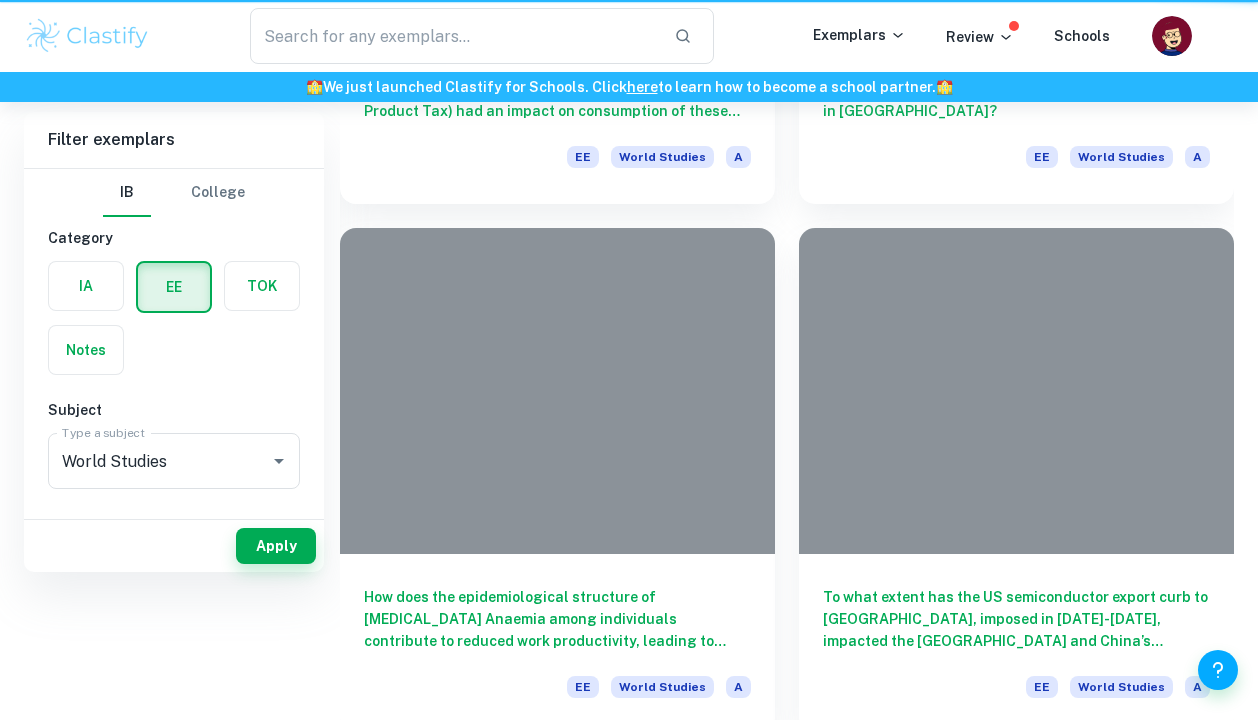 scroll, scrollTop: 4, scrollLeft: 0, axis: vertical 